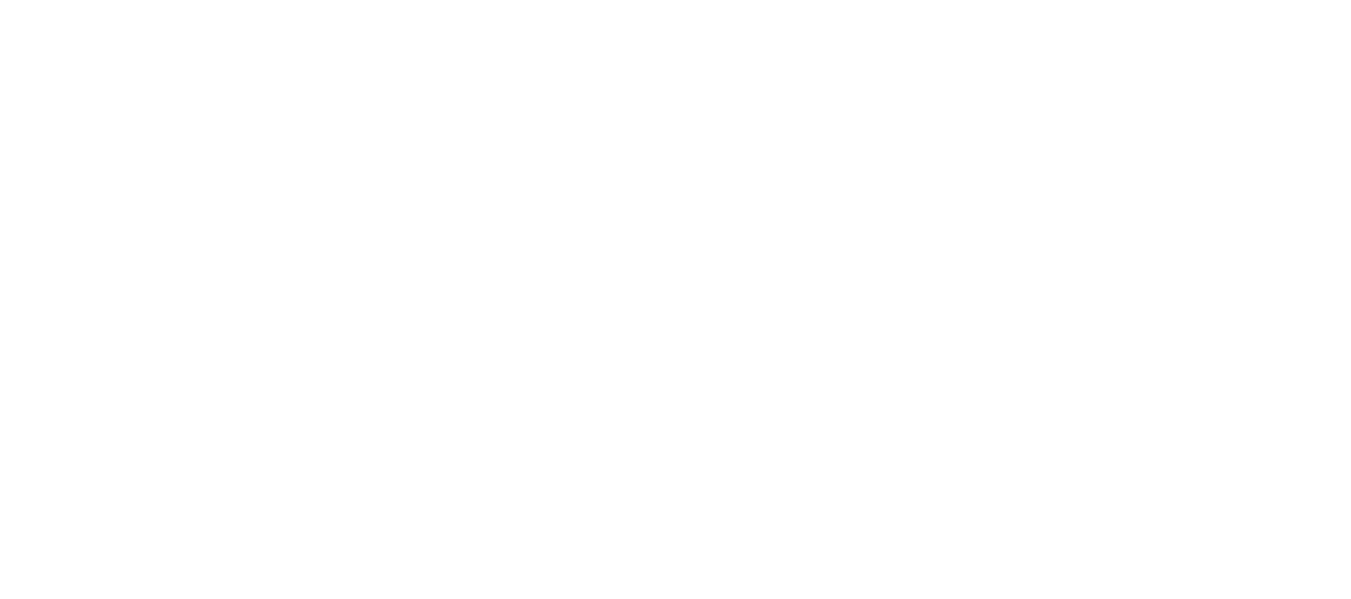 scroll, scrollTop: 0, scrollLeft: 0, axis: both 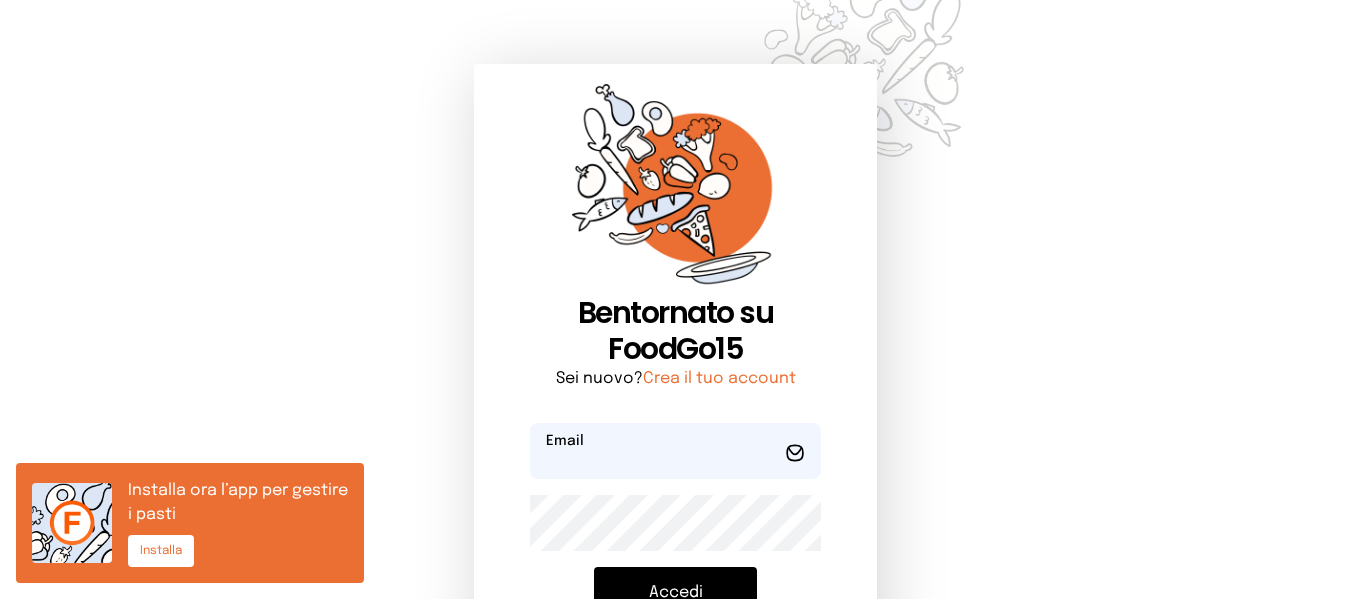 type on "**********" 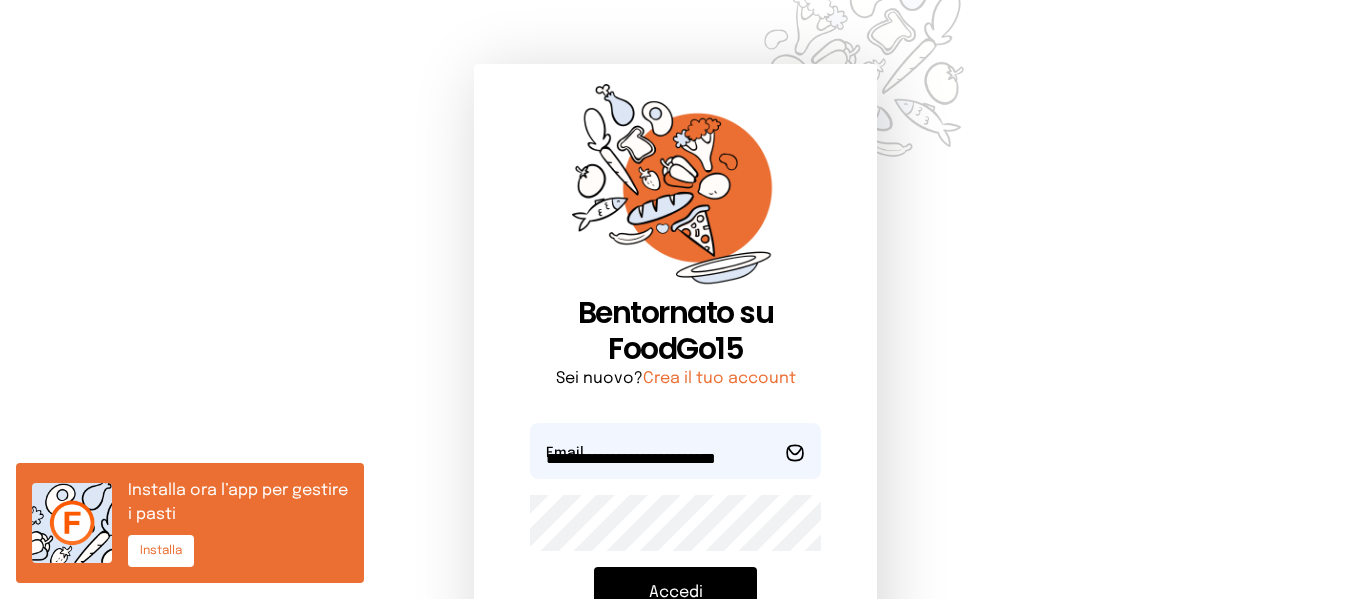 click on "Accedi" at bounding box center [675, 593] 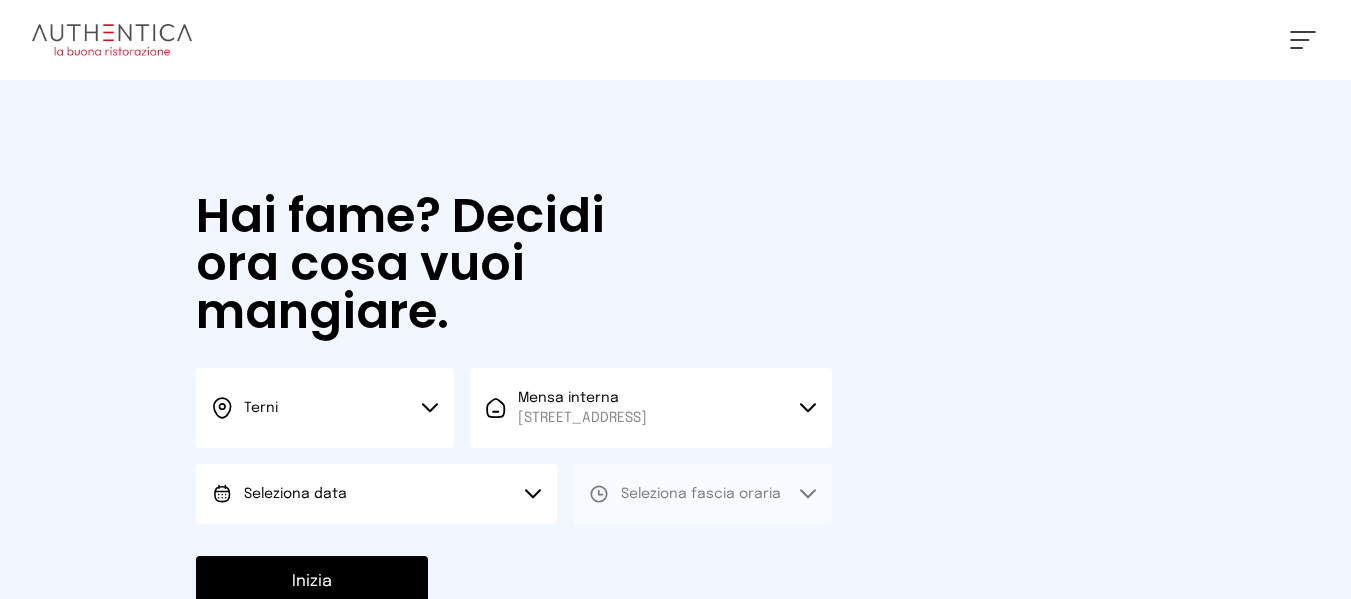 click 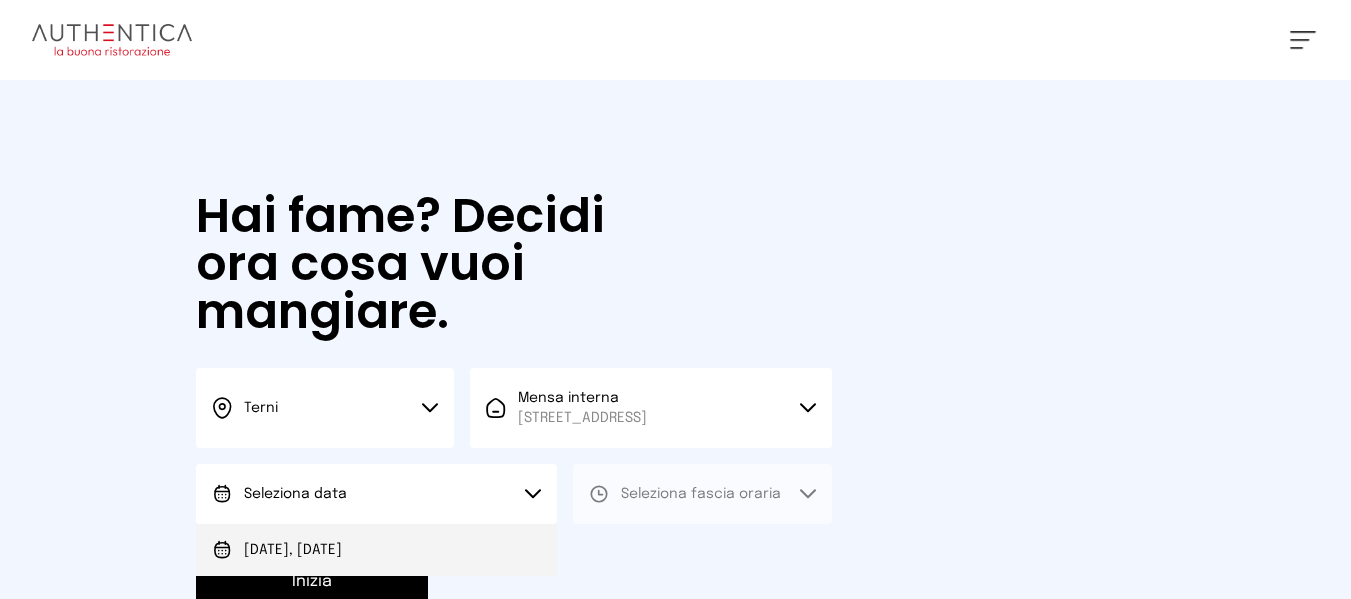 click on "[DATE], [DATE]" at bounding box center (376, 550) 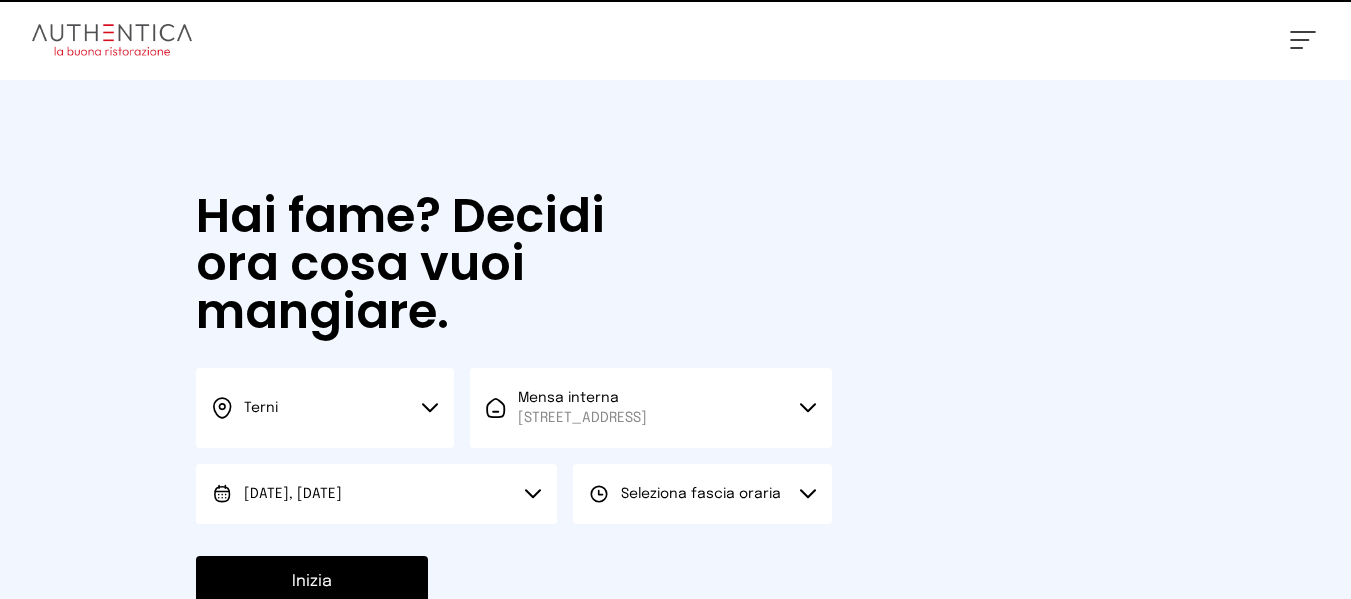 click on "Seleziona fascia oraria" at bounding box center (702, 494) 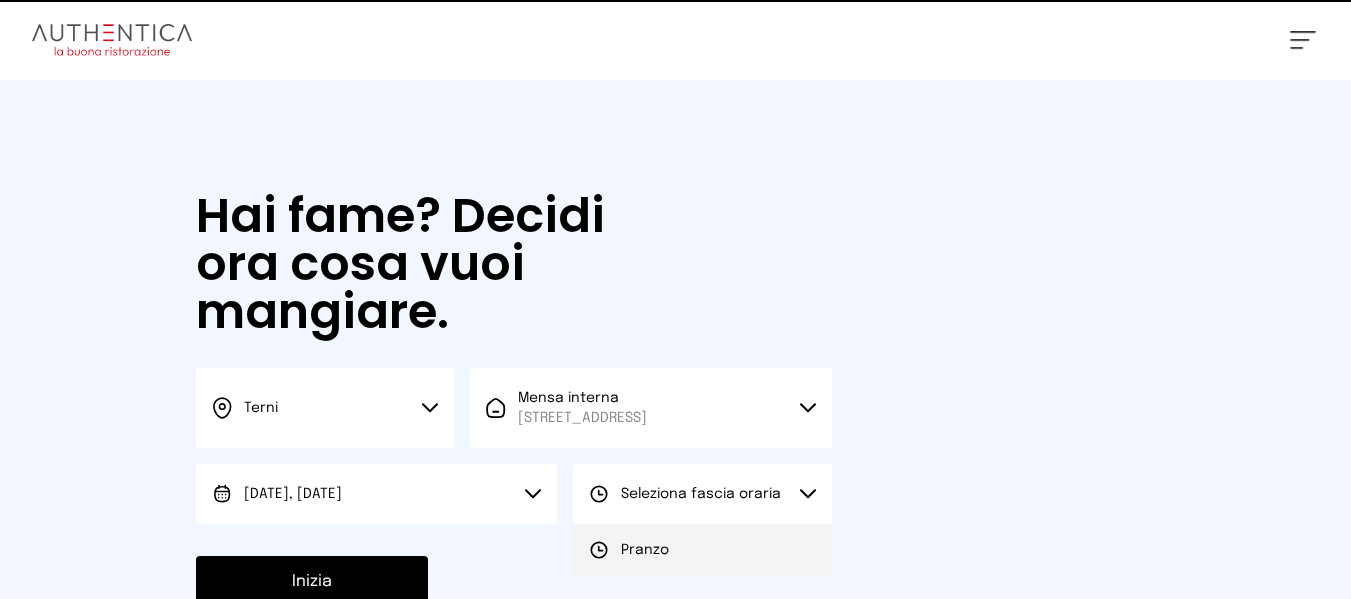 click on "Pranzo" at bounding box center (702, 550) 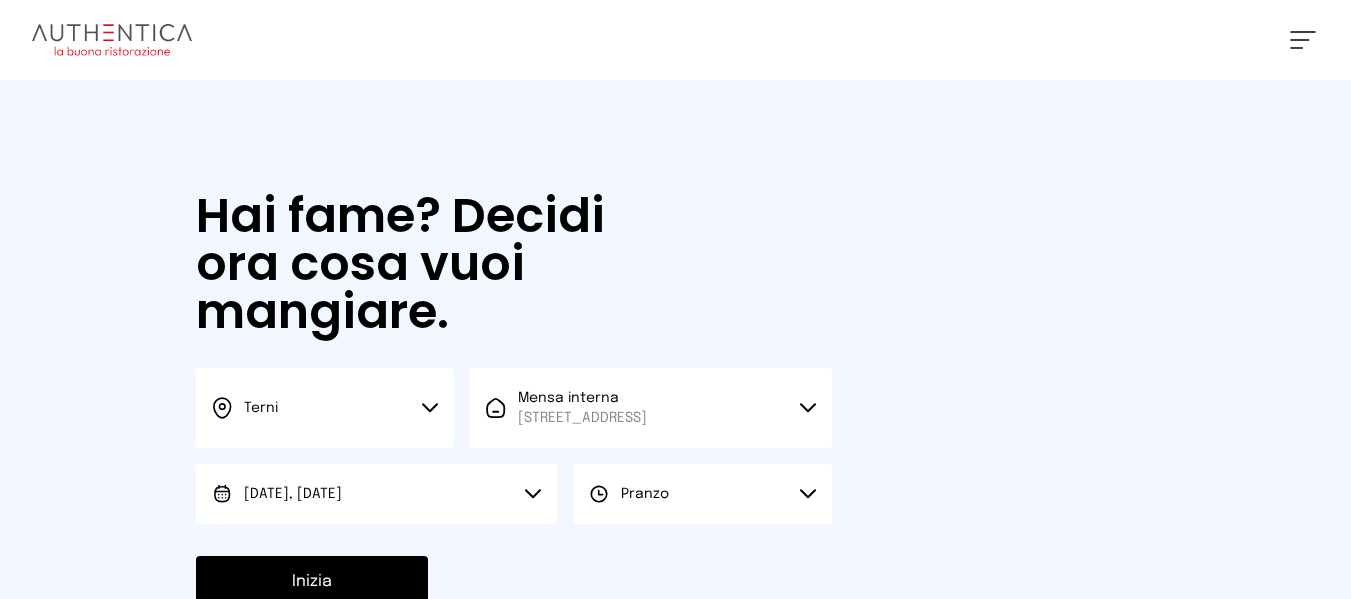 click on "Inizia" at bounding box center [312, 582] 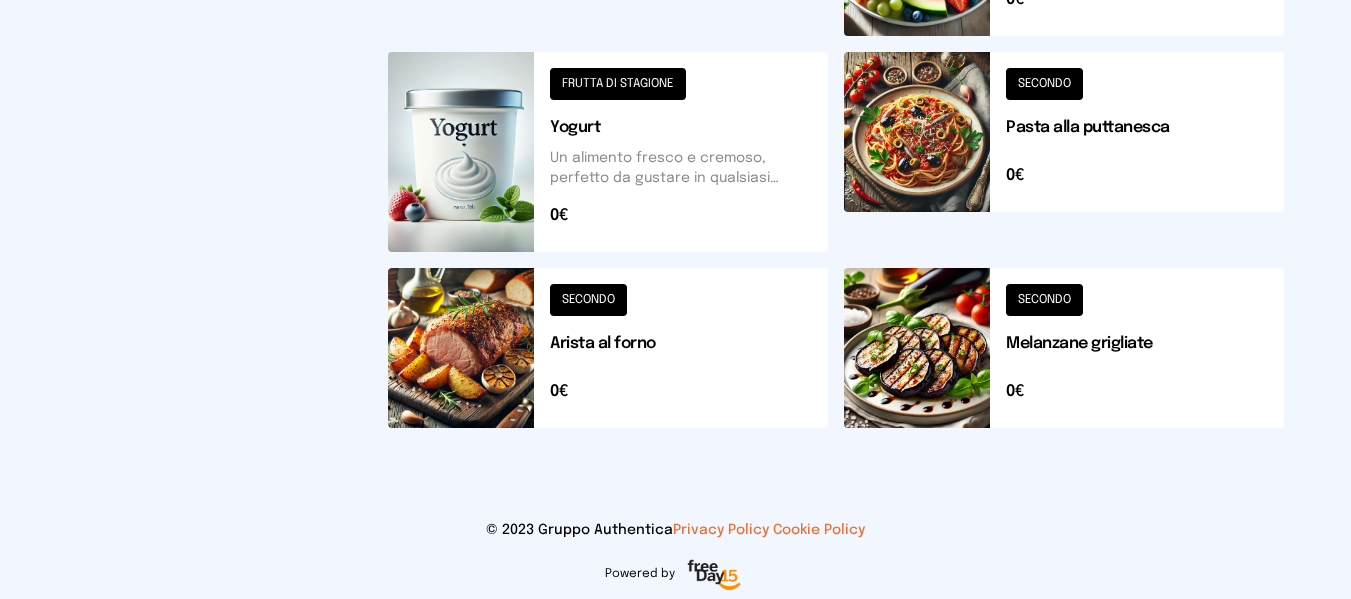 scroll, scrollTop: 1017, scrollLeft: 0, axis: vertical 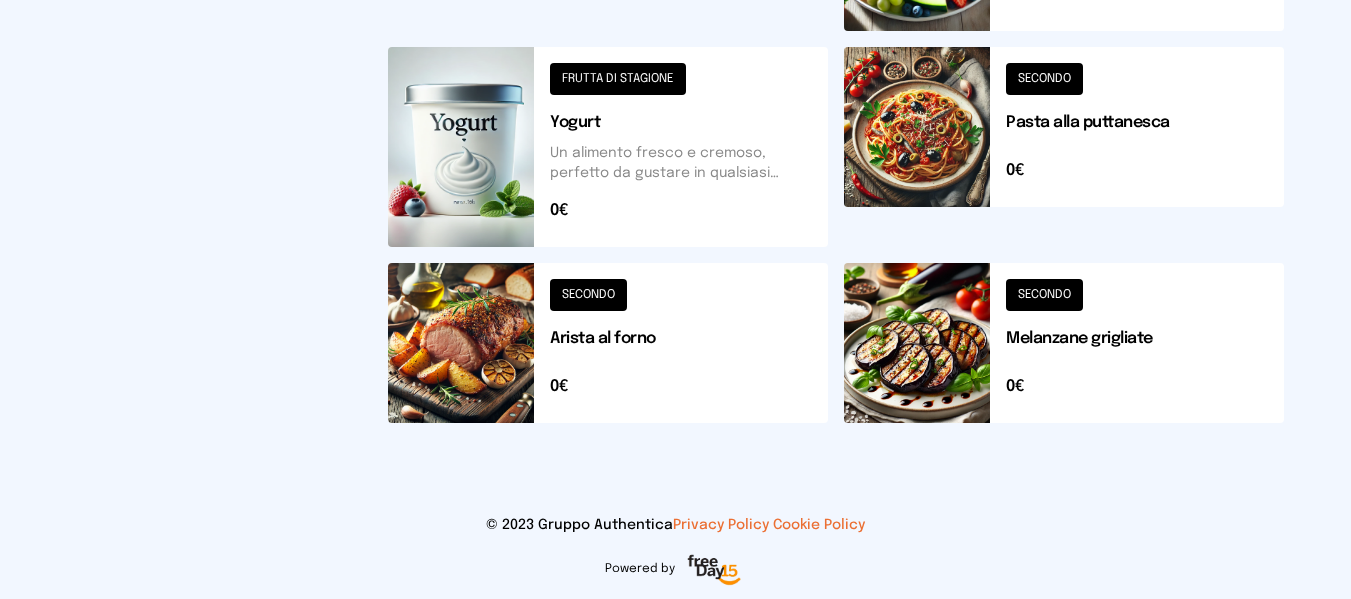 click at bounding box center [608, 343] 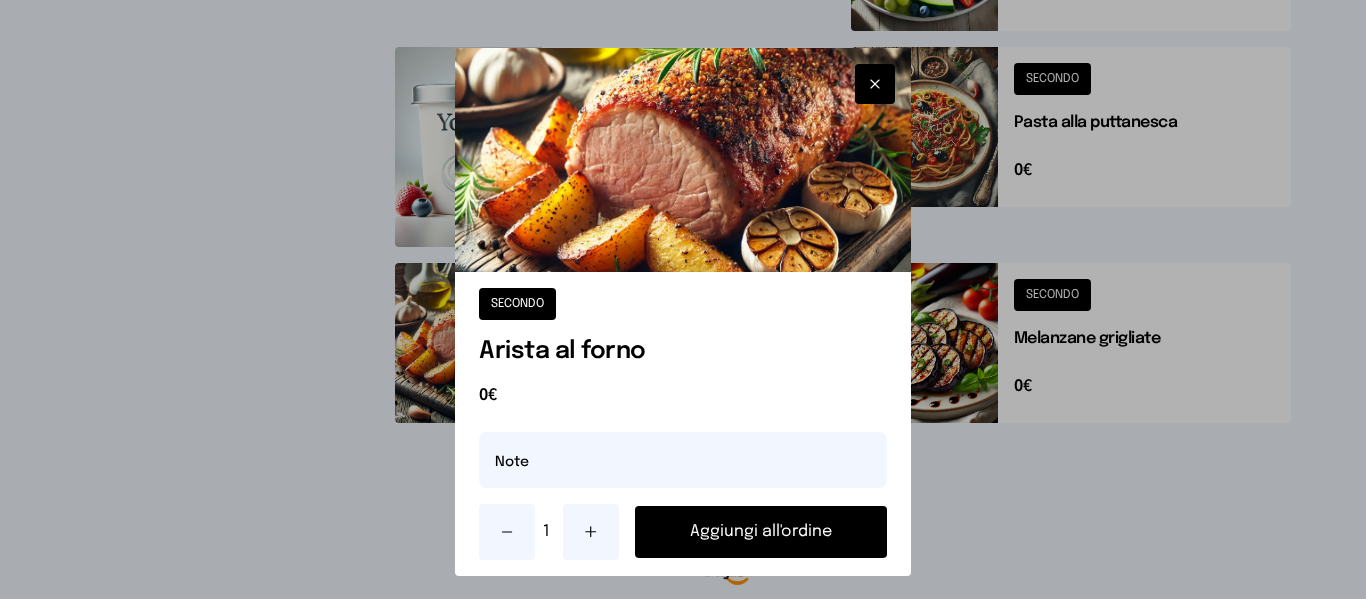 click on "Aggiungi all'ordine" at bounding box center [760, 532] 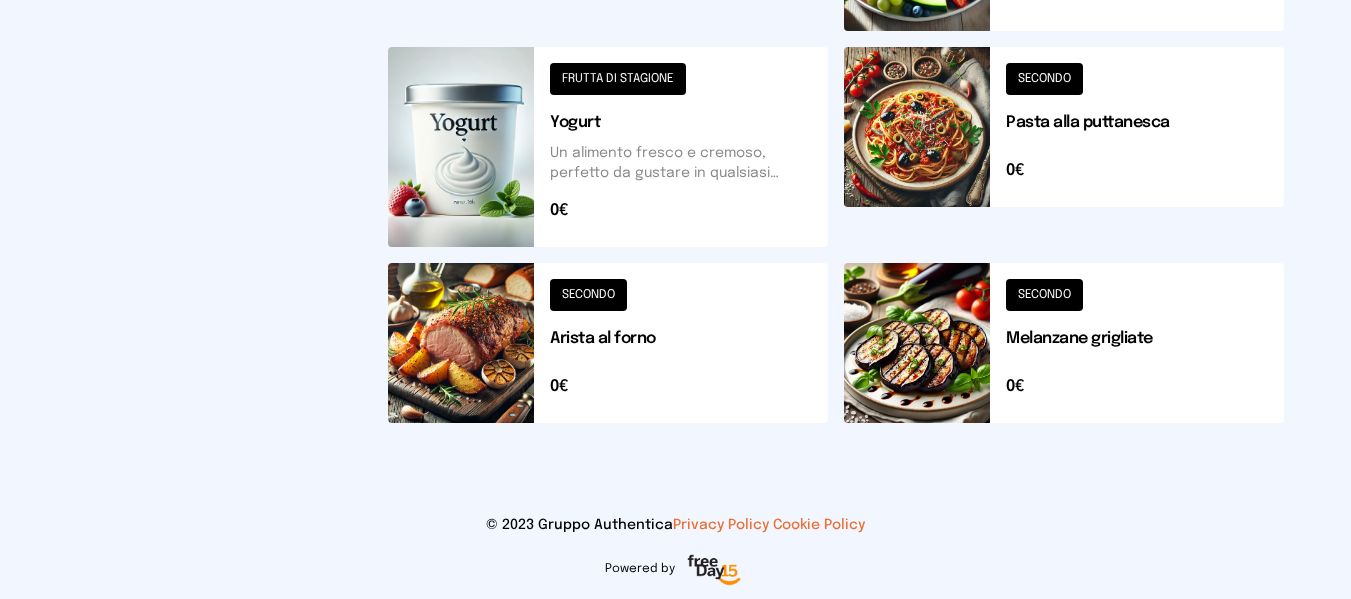 click at bounding box center [1064, 147] 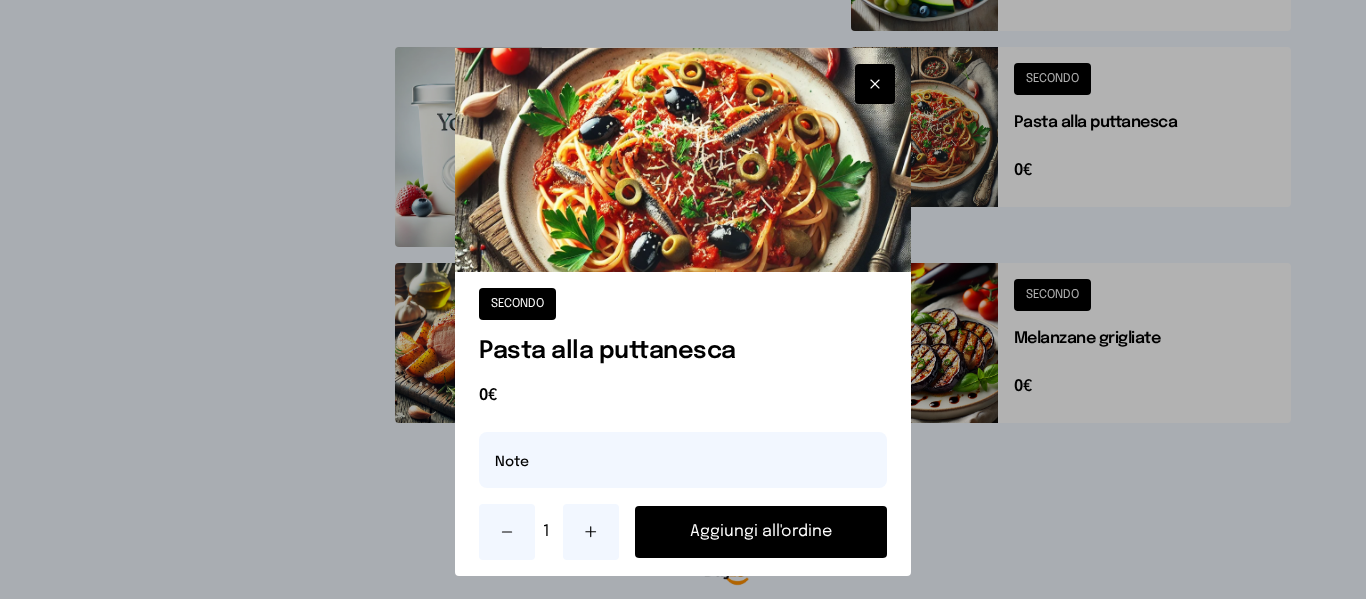 click at bounding box center [683, 299] 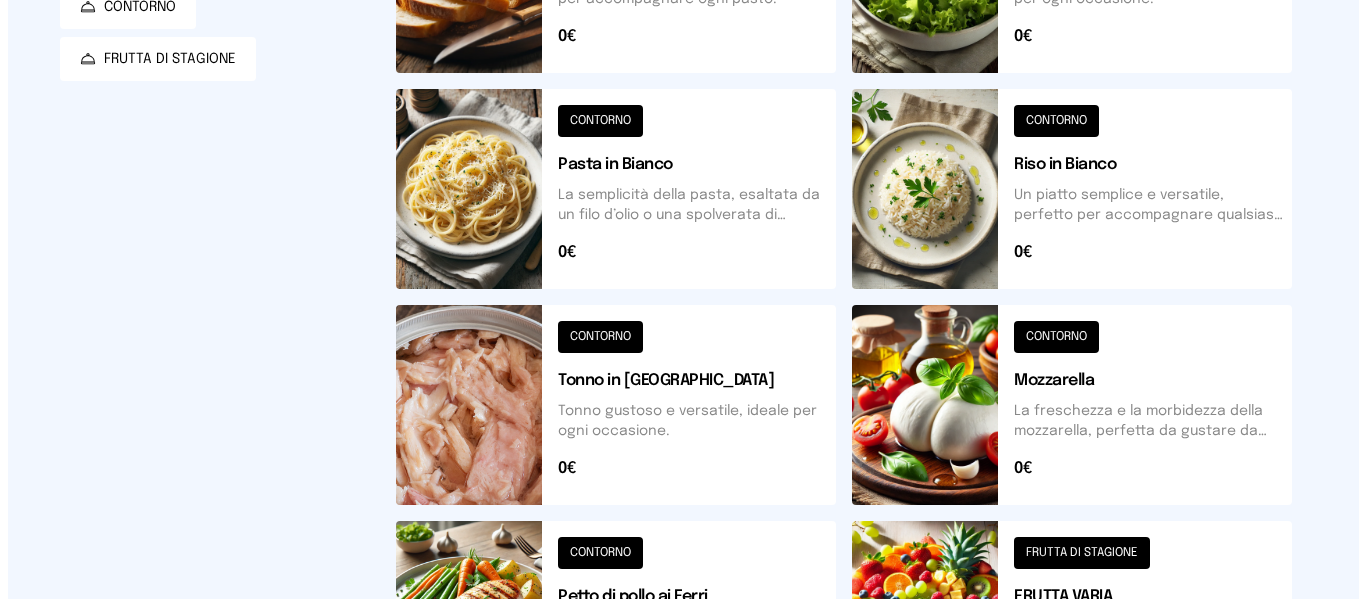 scroll, scrollTop: 317, scrollLeft: 0, axis: vertical 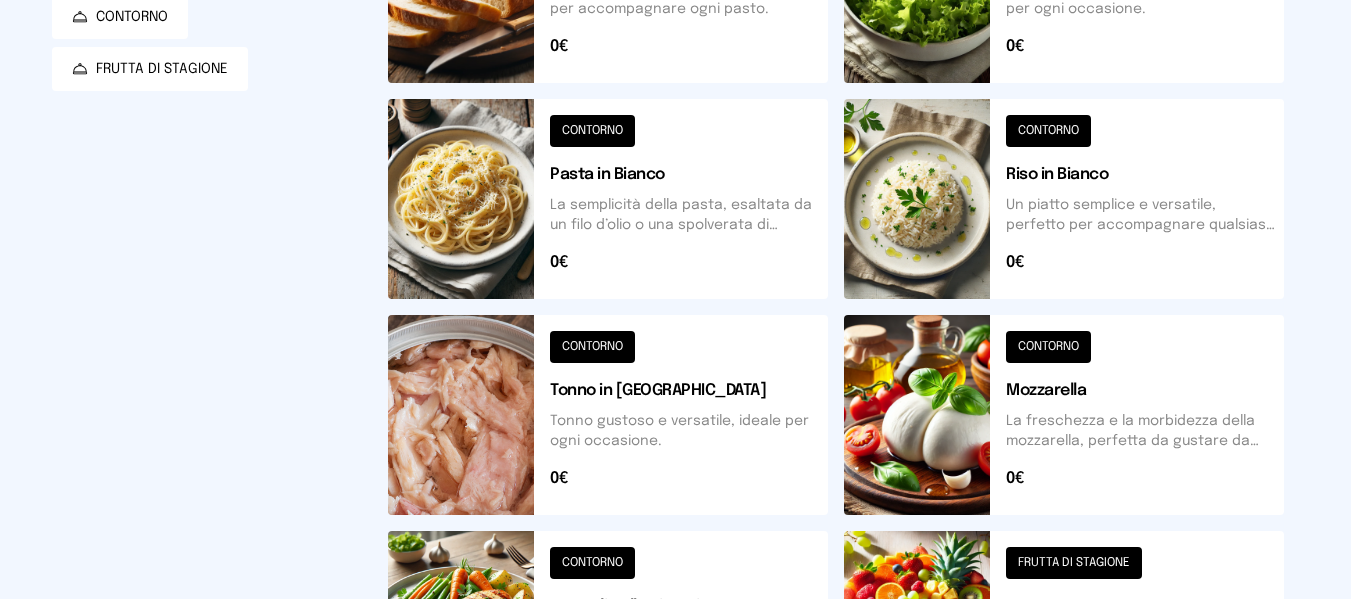click at bounding box center [1064, 199] 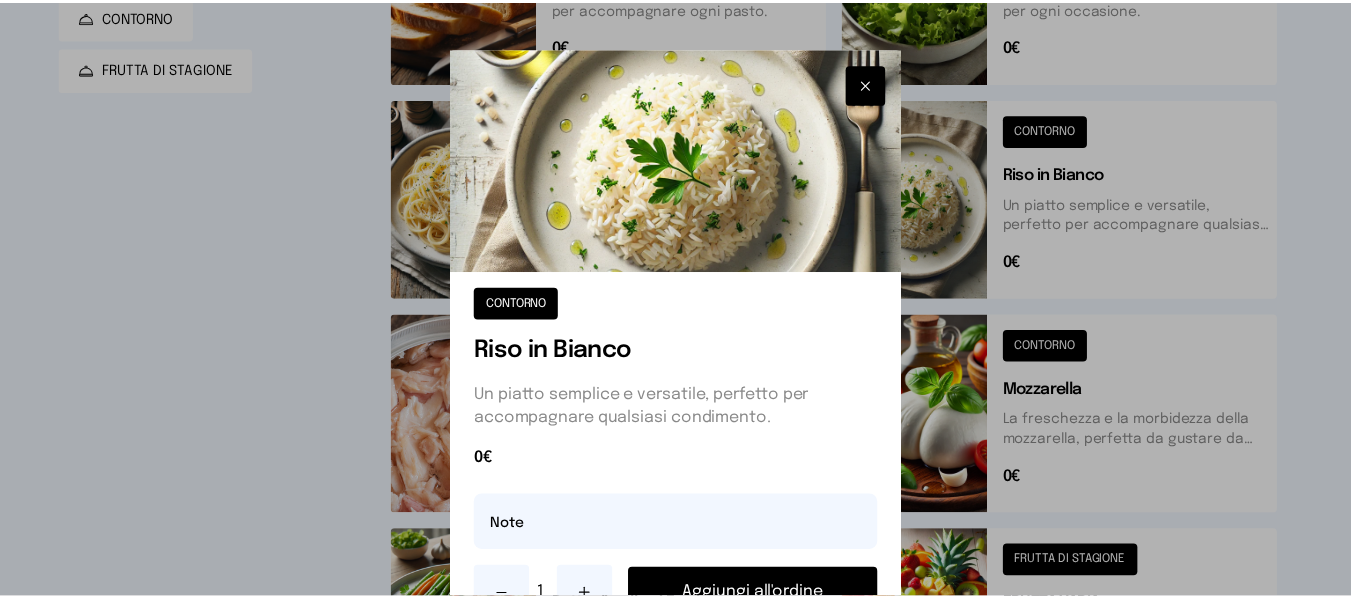 scroll, scrollTop: 89, scrollLeft: 0, axis: vertical 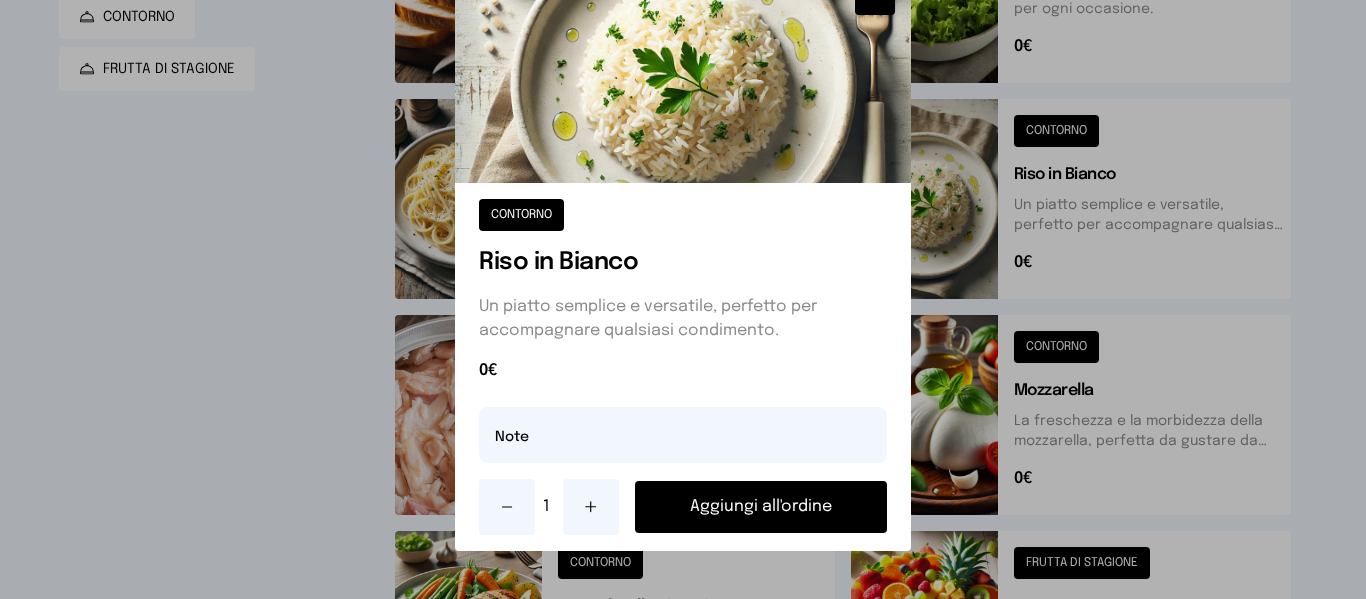 click on "Aggiungi all'ordine" at bounding box center (760, 507) 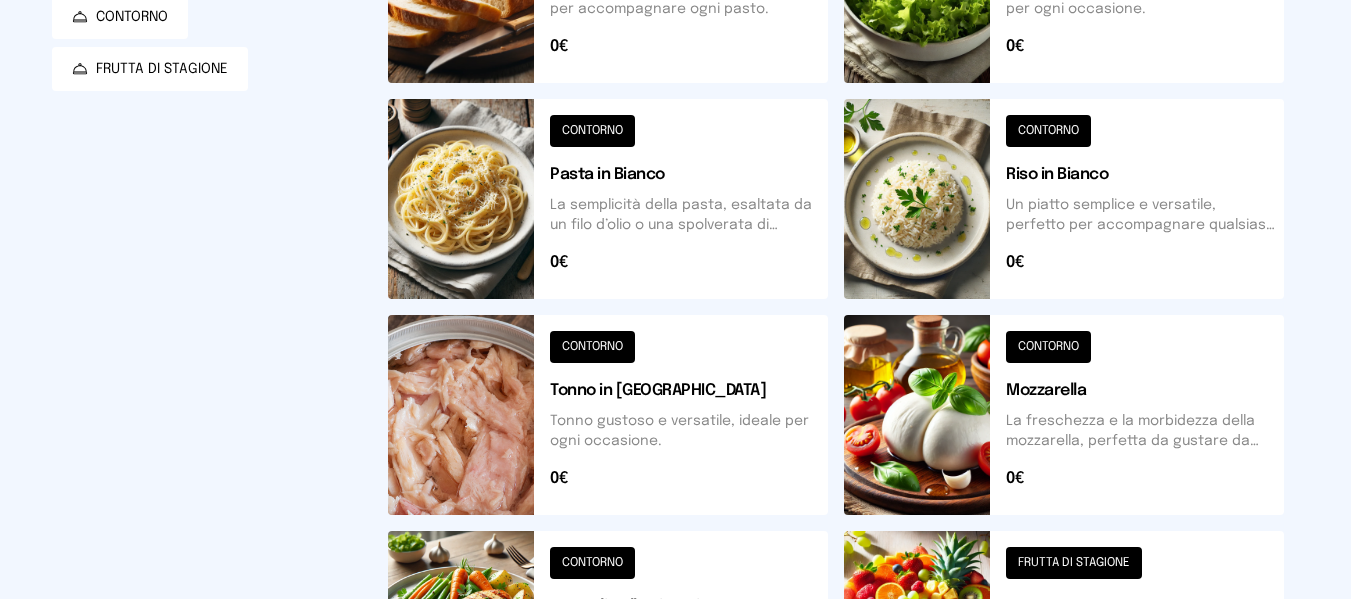 scroll, scrollTop: 0, scrollLeft: 0, axis: both 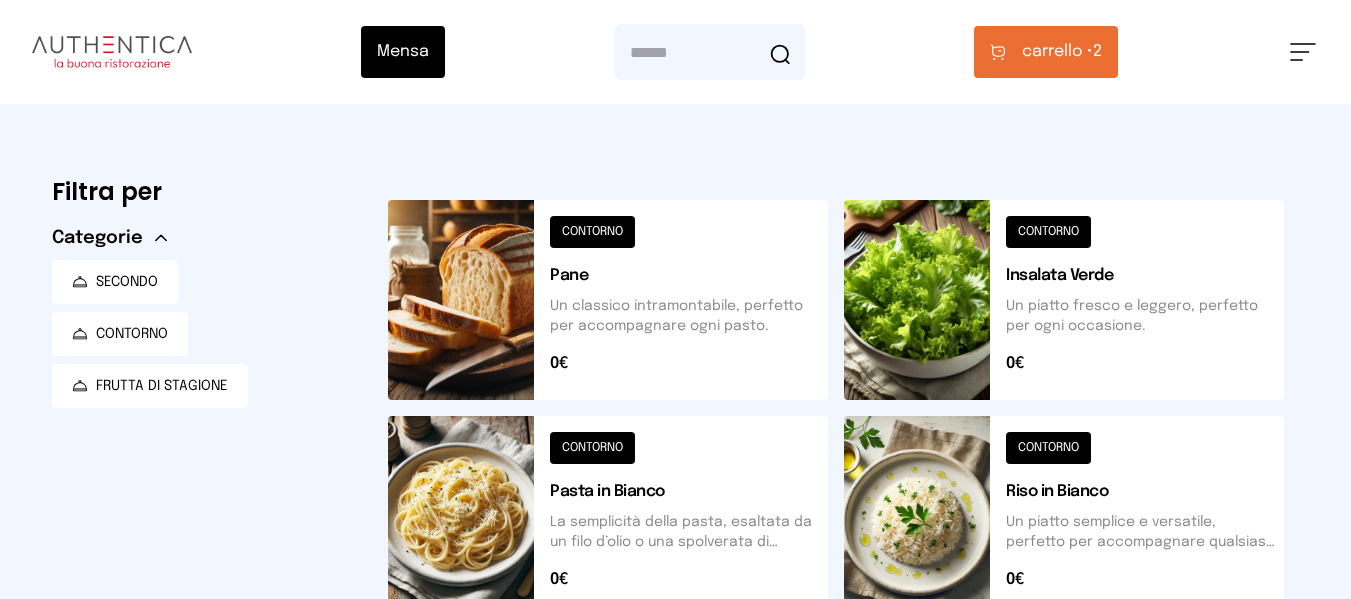 click on "carrello •" at bounding box center (1057, 52) 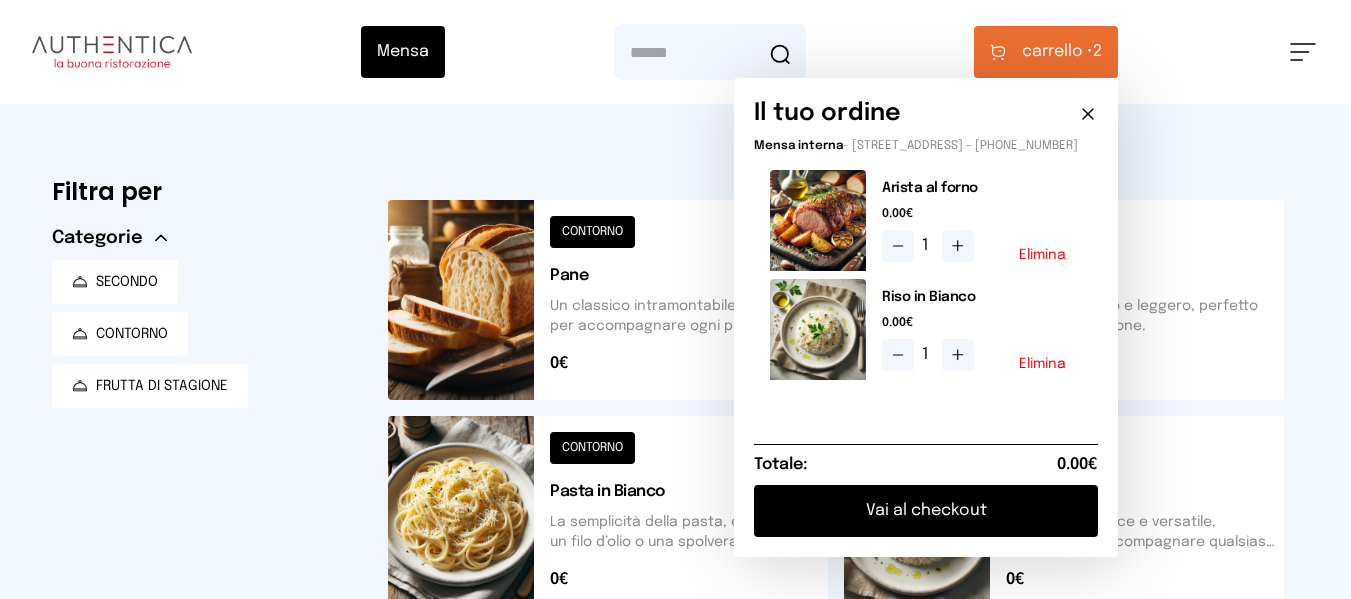 click on "Vai al checkout" at bounding box center [926, 511] 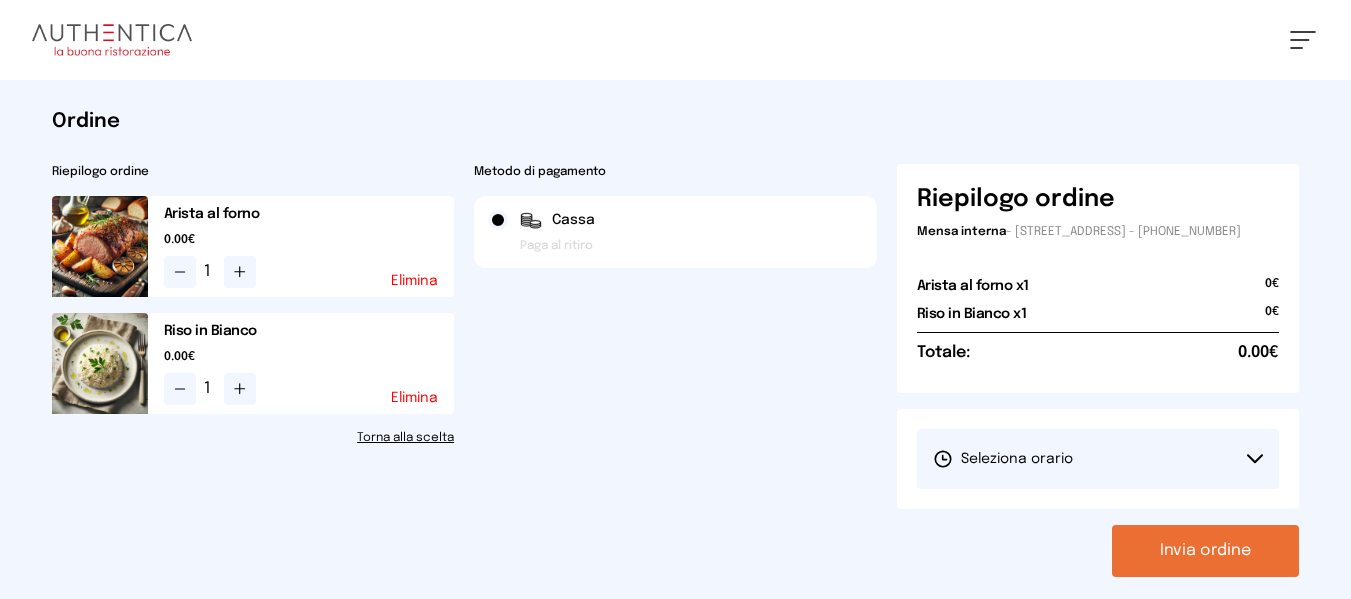 click on "Seleziona orario" at bounding box center (1003, 459) 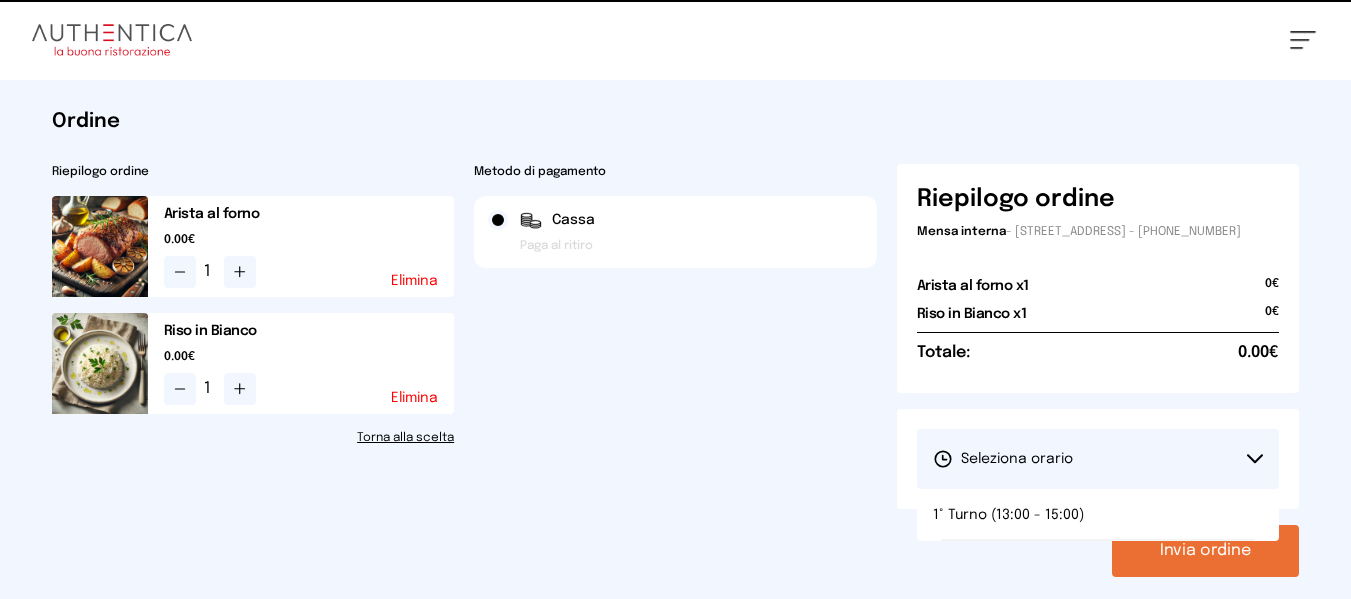 drag, startPoint x: 1034, startPoint y: 517, endPoint x: 1052, endPoint y: 528, distance: 21.095022 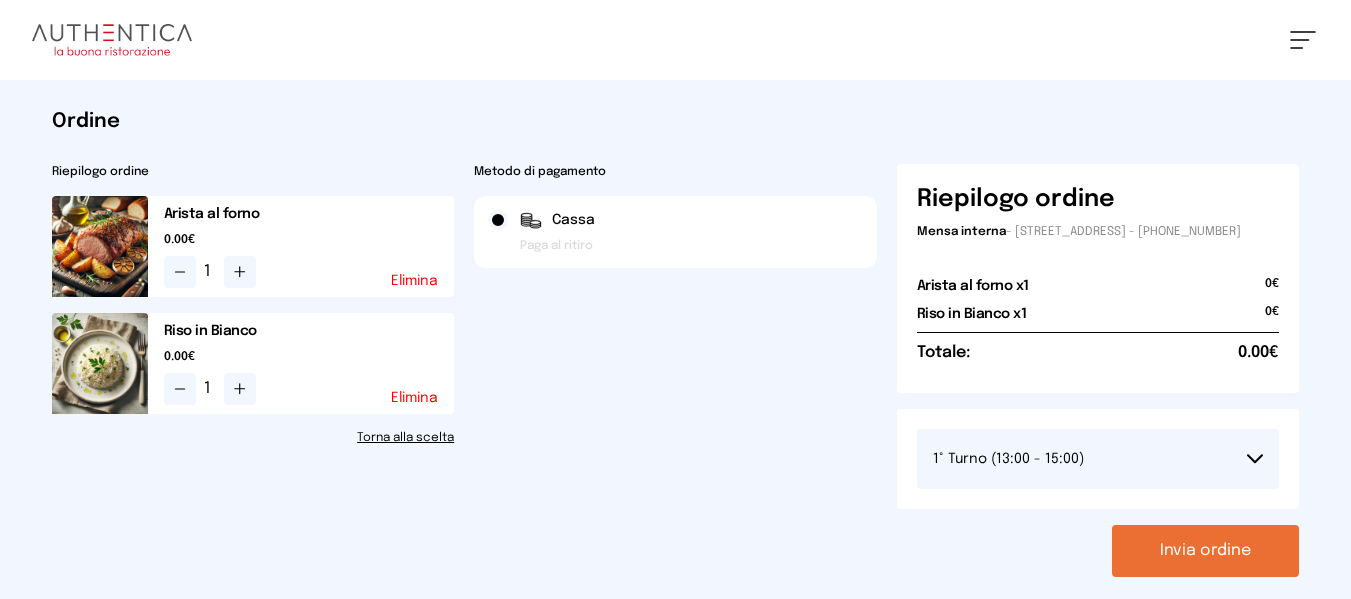 click on "Invia ordine" at bounding box center (1205, 551) 